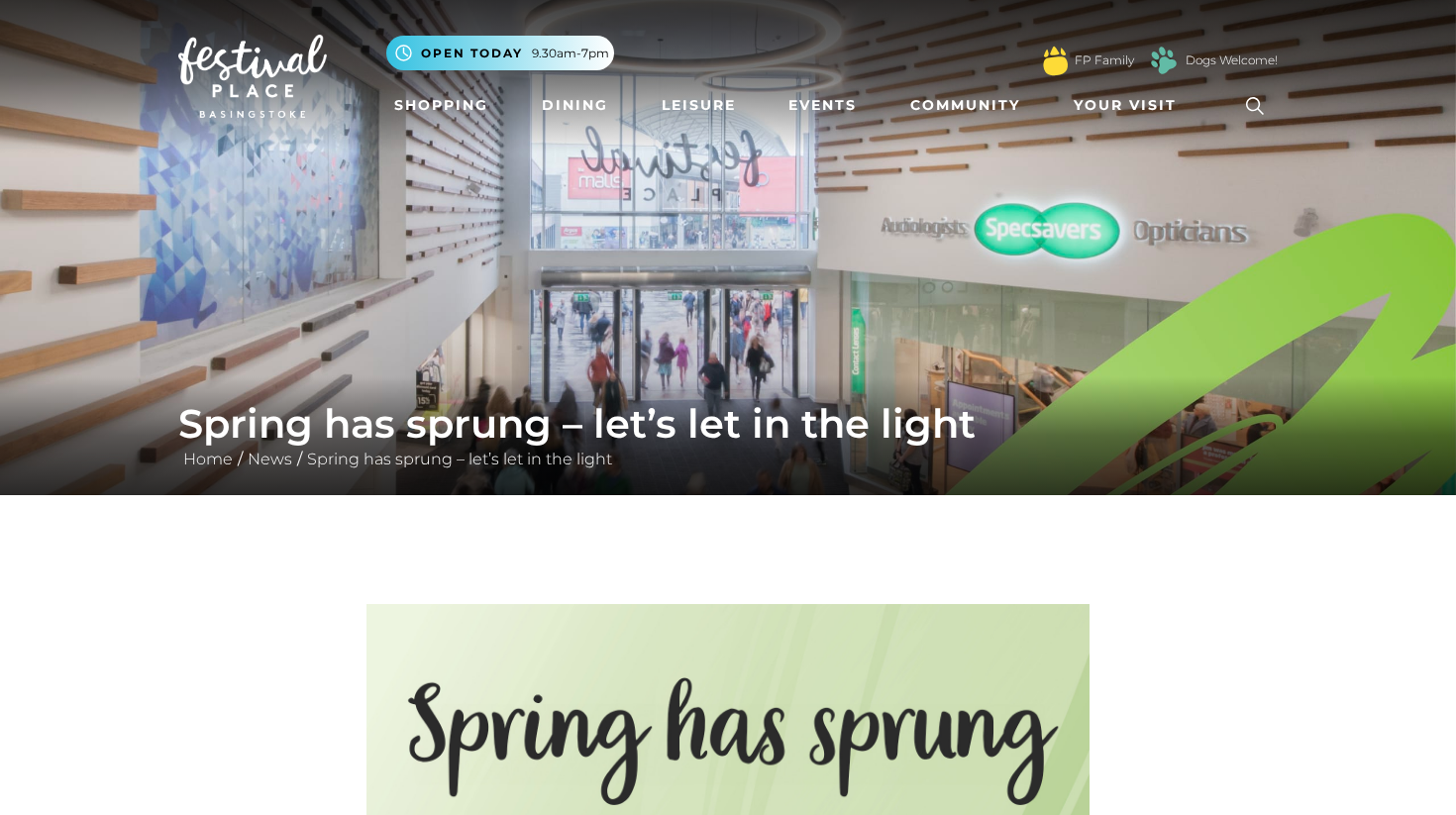 scroll, scrollTop: 0, scrollLeft: 0, axis: both 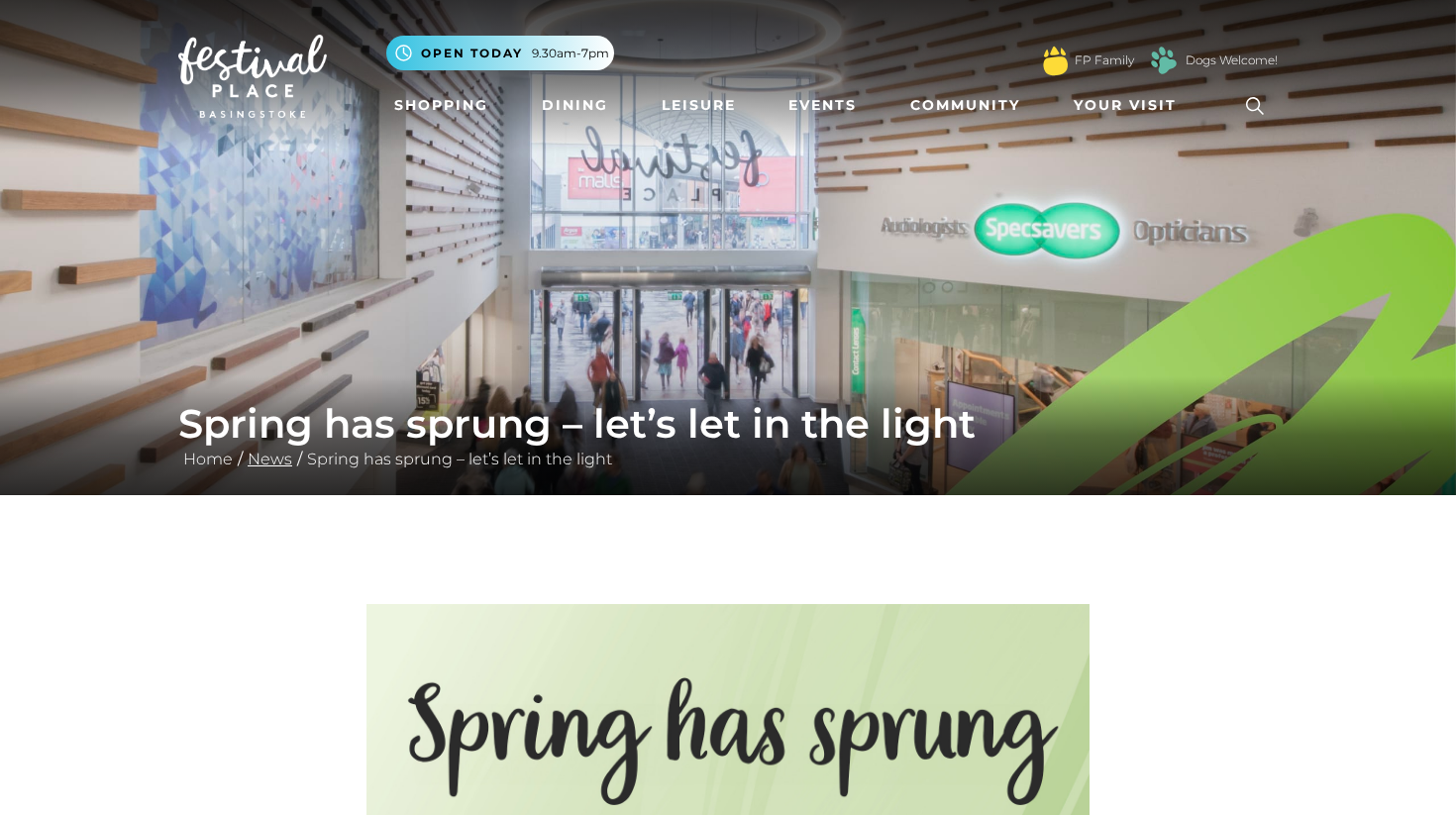 click on "News" at bounding box center (269, 458) 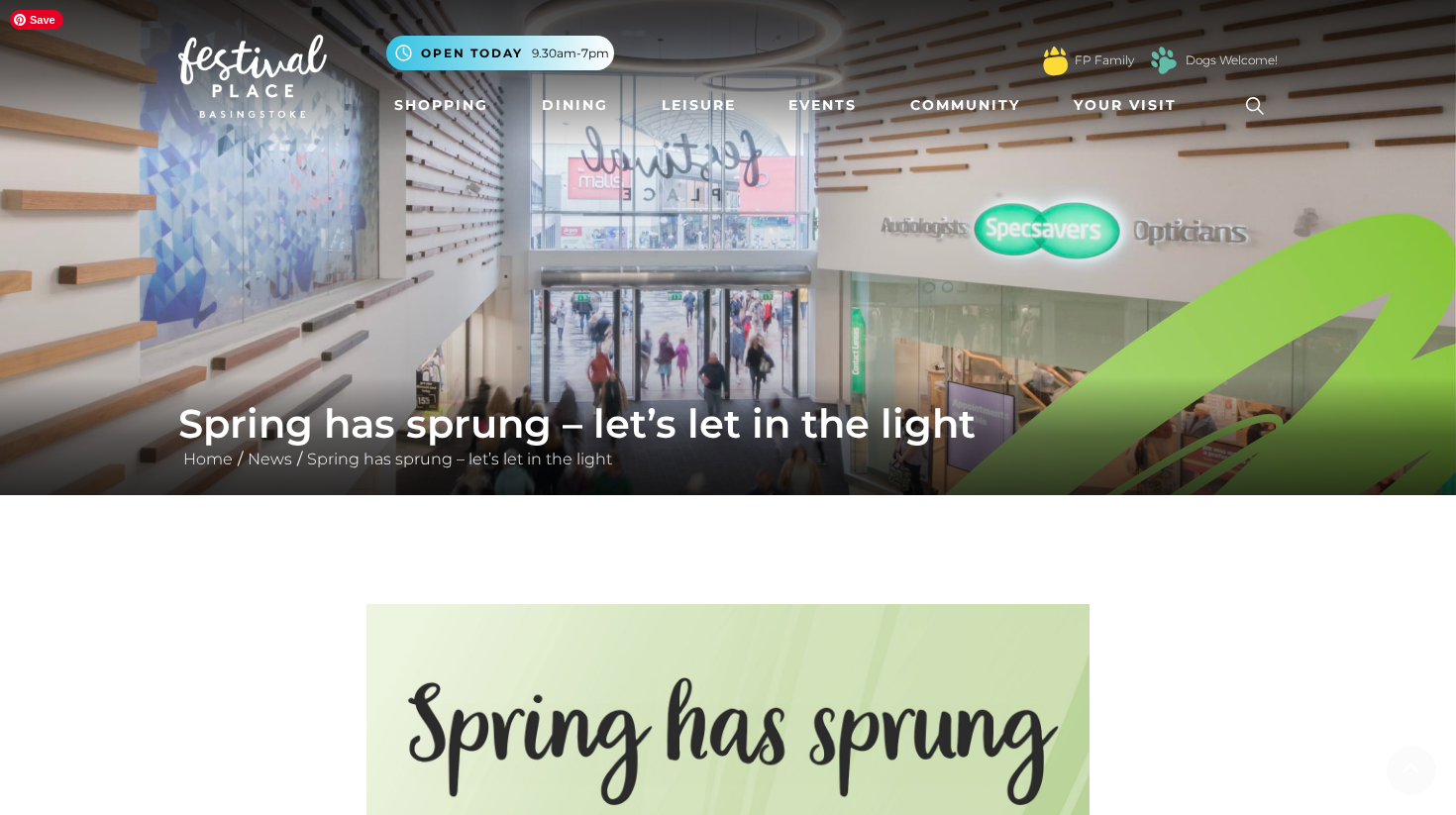 scroll, scrollTop: 200, scrollLeft: 0, axis: vertical 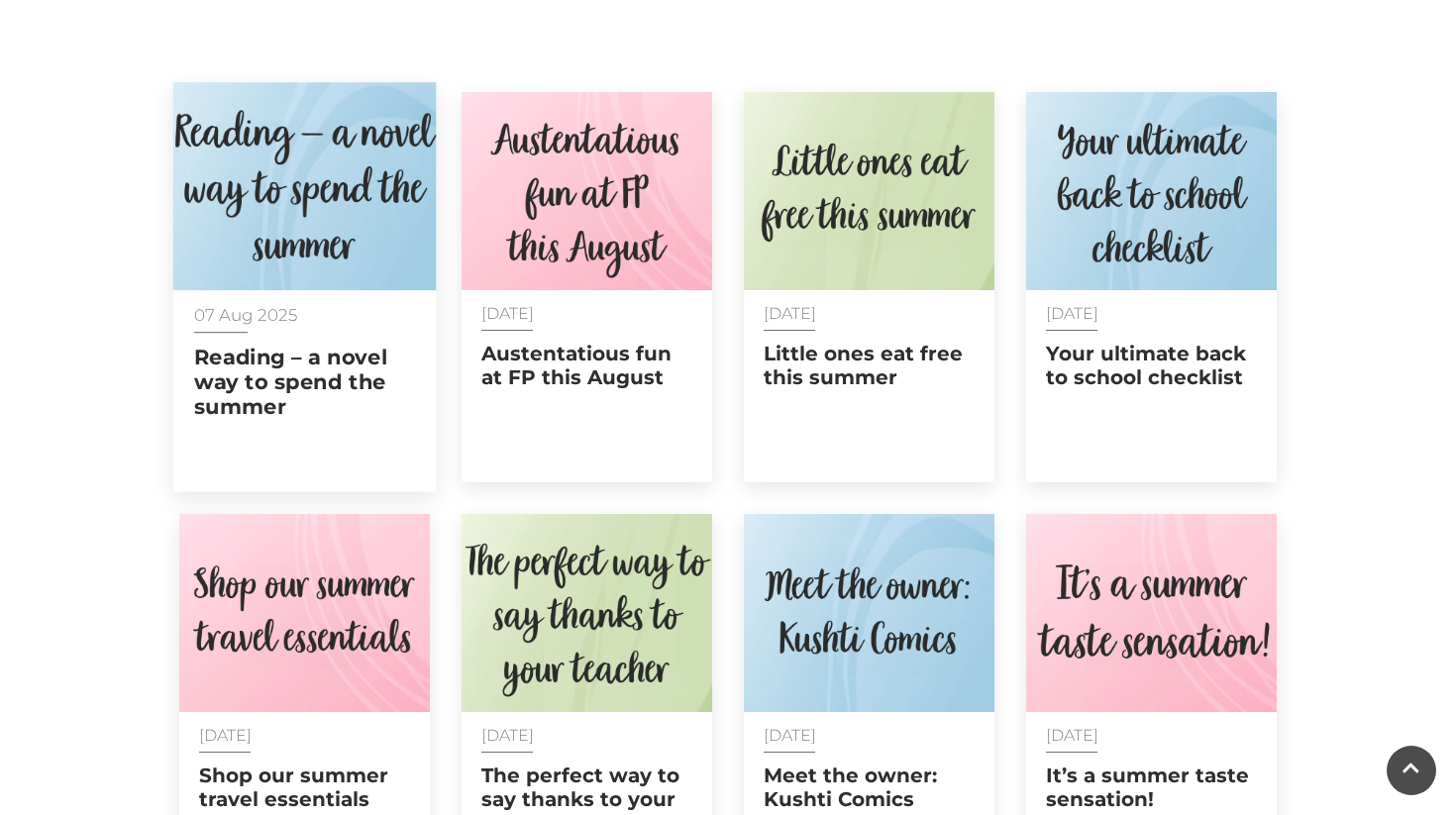 click on "Reading – a novel way to spend the summer" at bounding box center [305, 382] 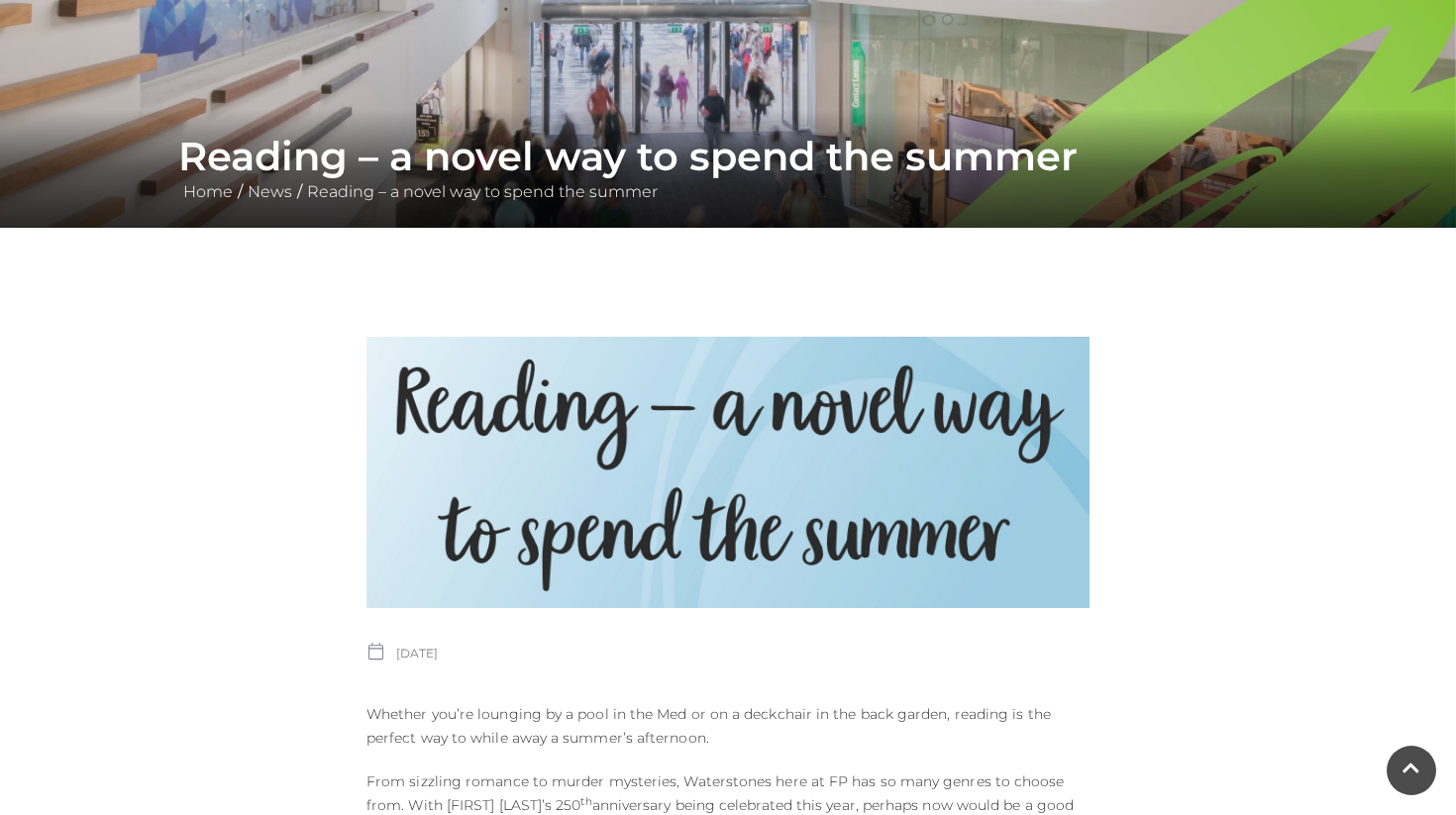 scroll, scrollTop: 0, scrollLeft: 0, axis: both 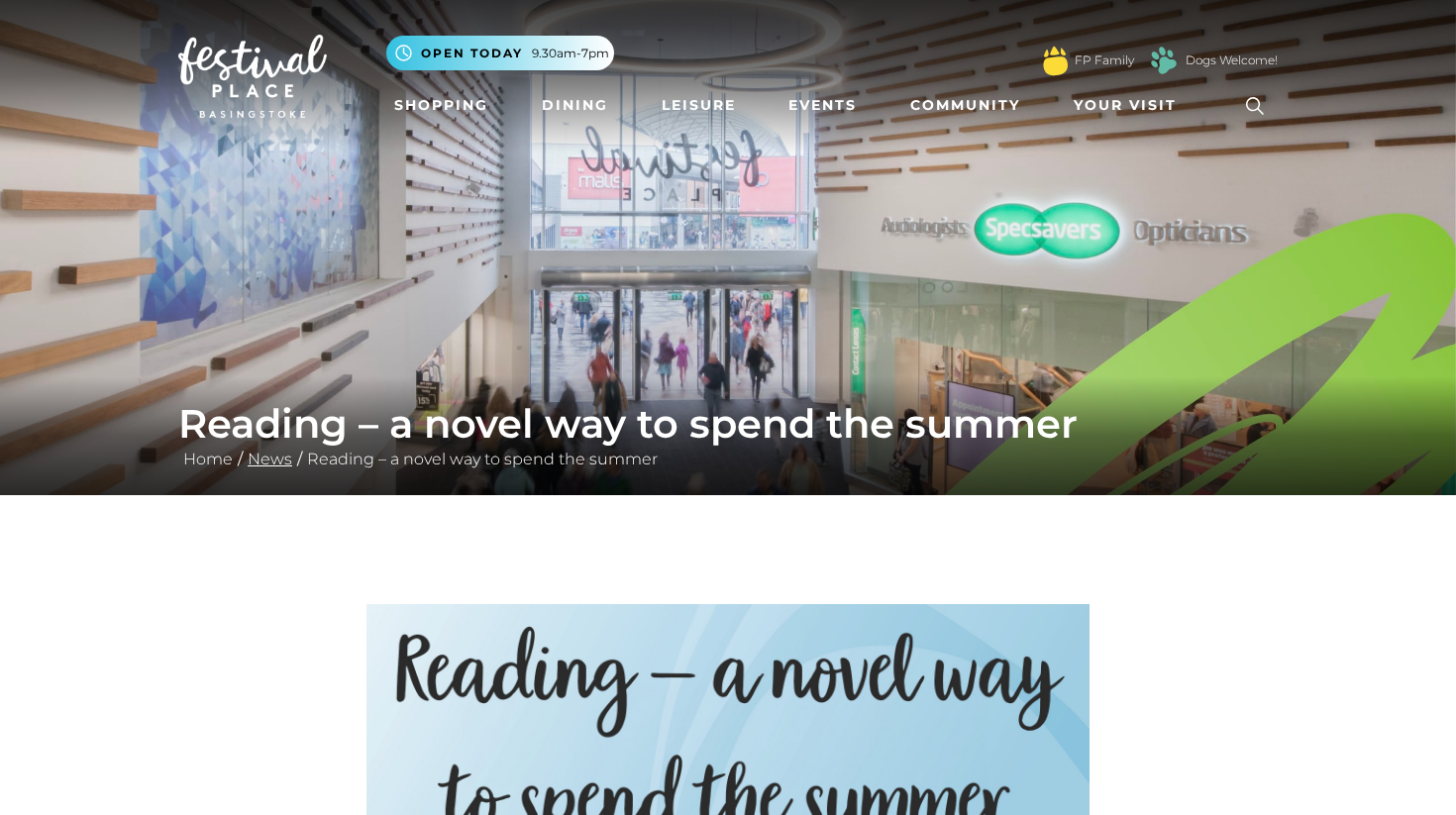 click on "News" at bounding box center [269, 458] 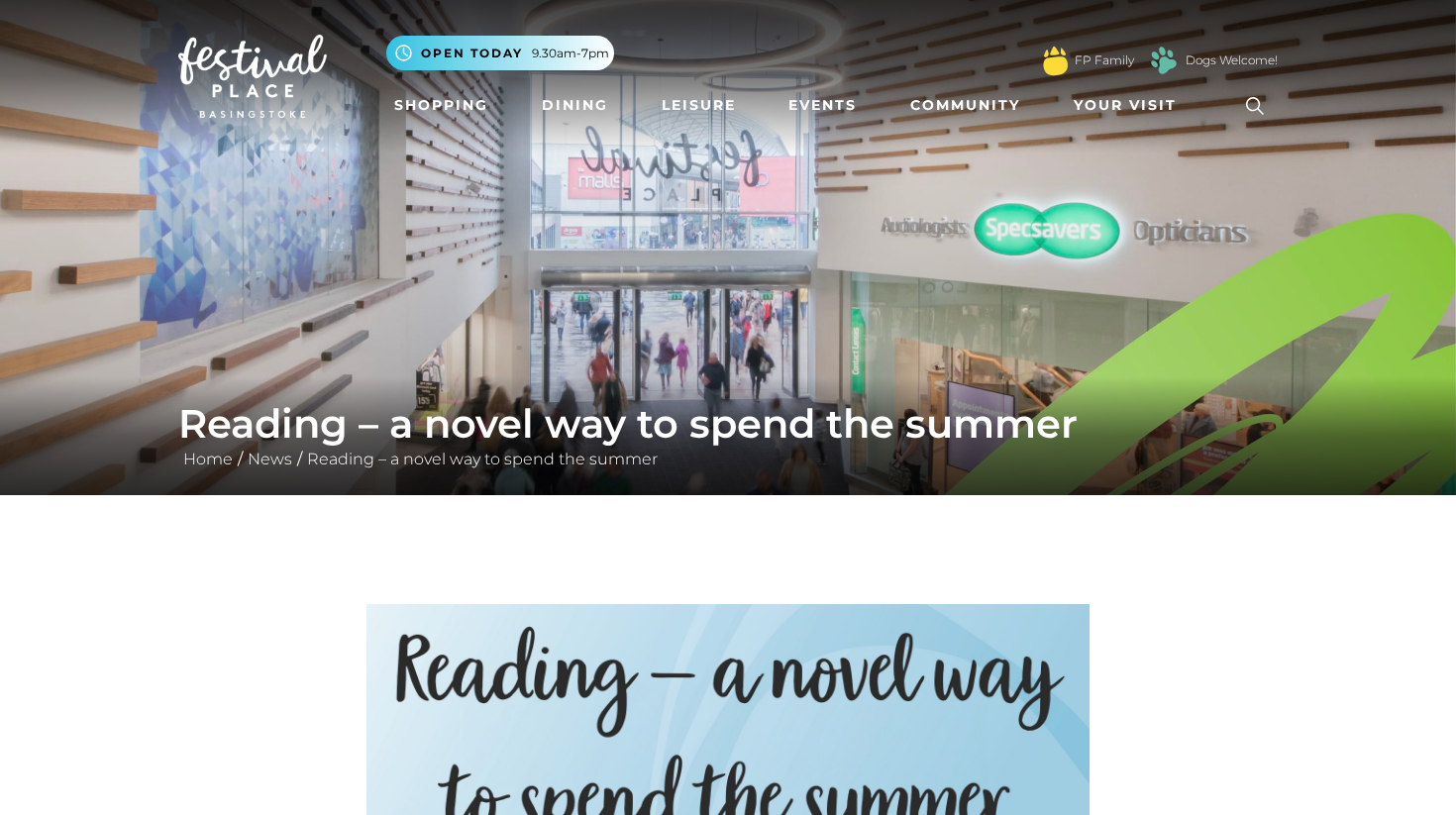 scroll, scrollTop: 216, scrollLeft: 0, axis: vertical 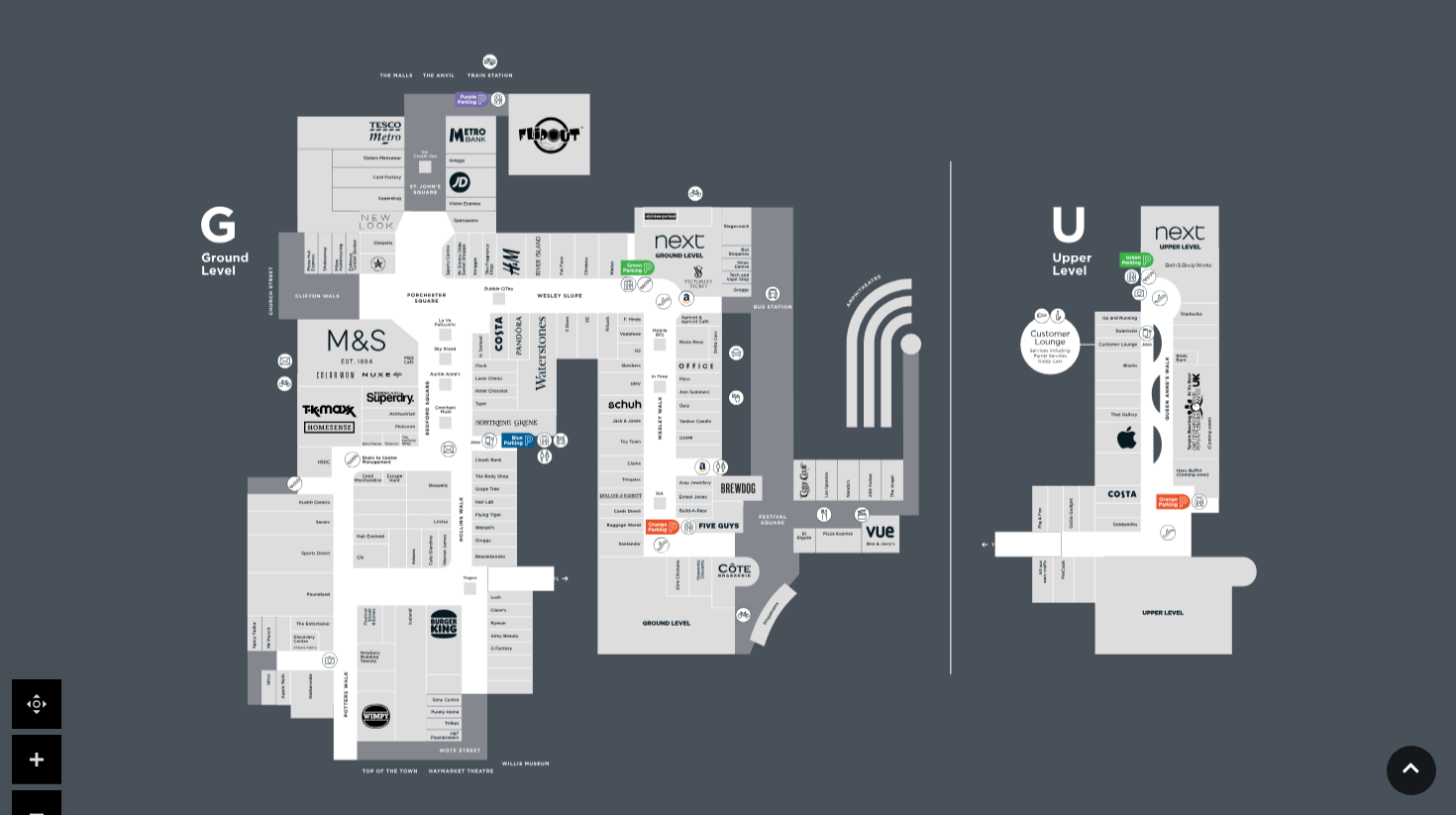 click at bounding box center [37, 760] 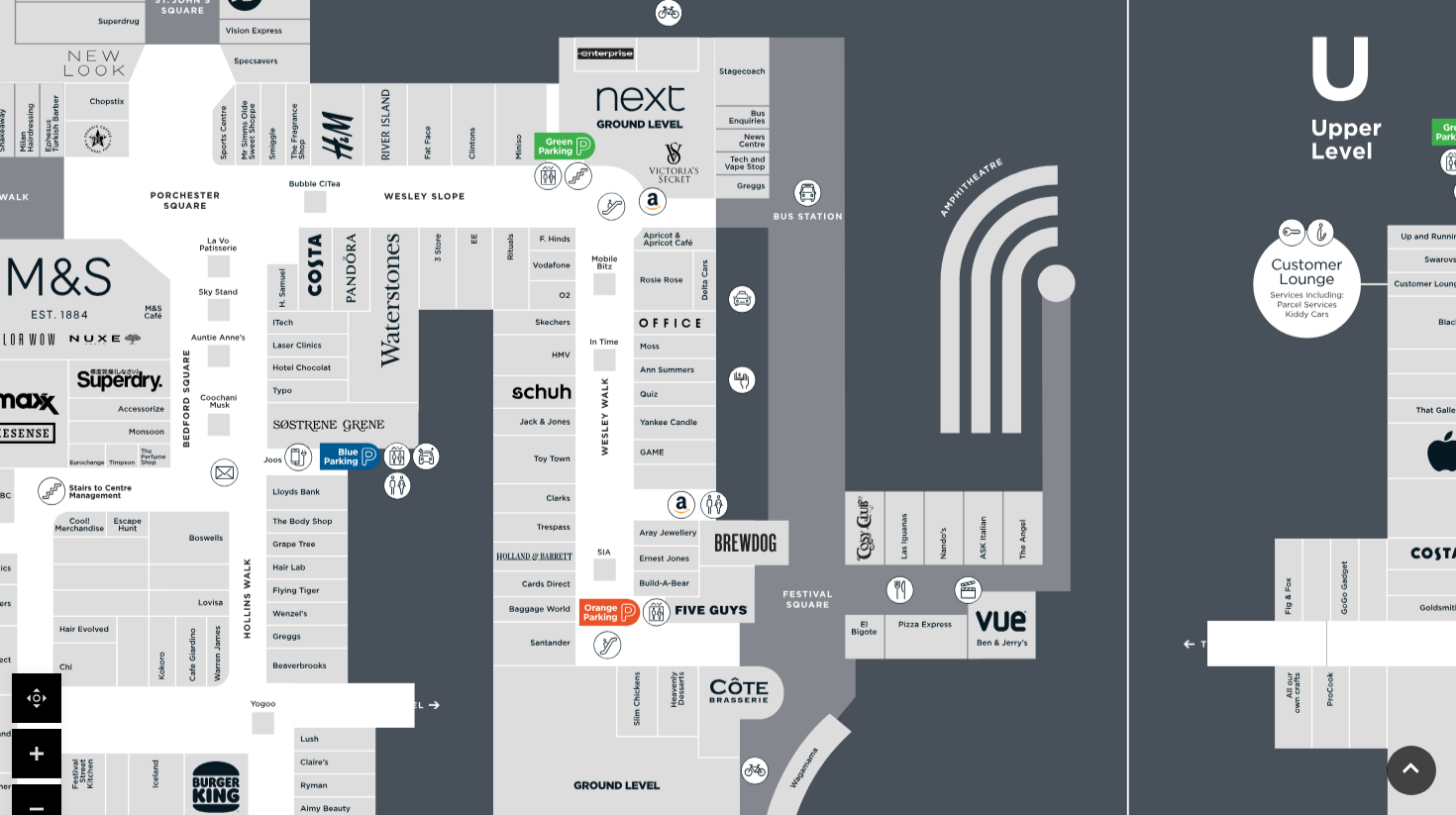 scroll, scrollTop: 537, scrollLeft: 0, axis: vertical 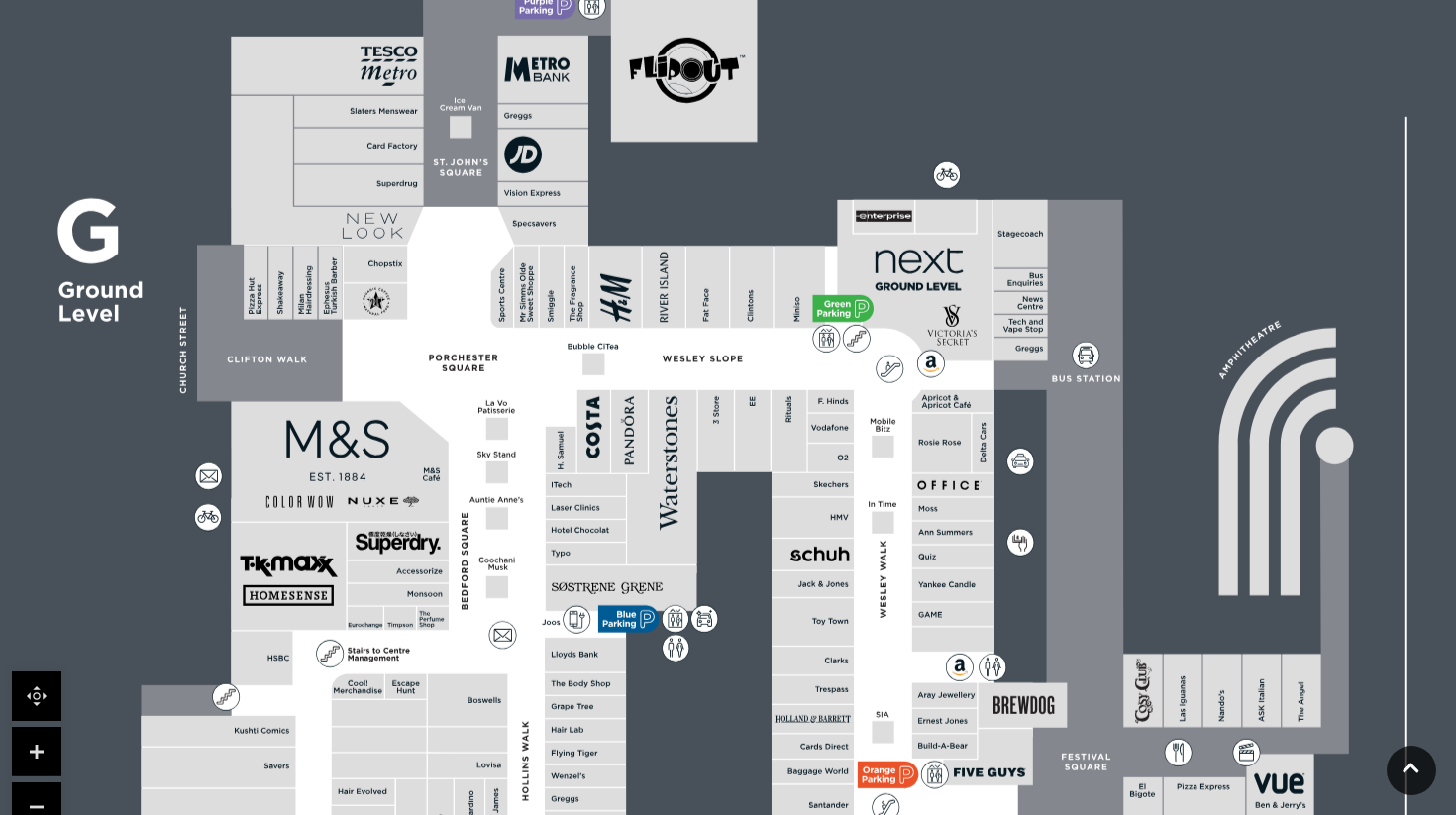 drag, startPoint x: 454, startPoint y: 372, endPoint x: 732, endPoint y: 537, distance: 323.27852 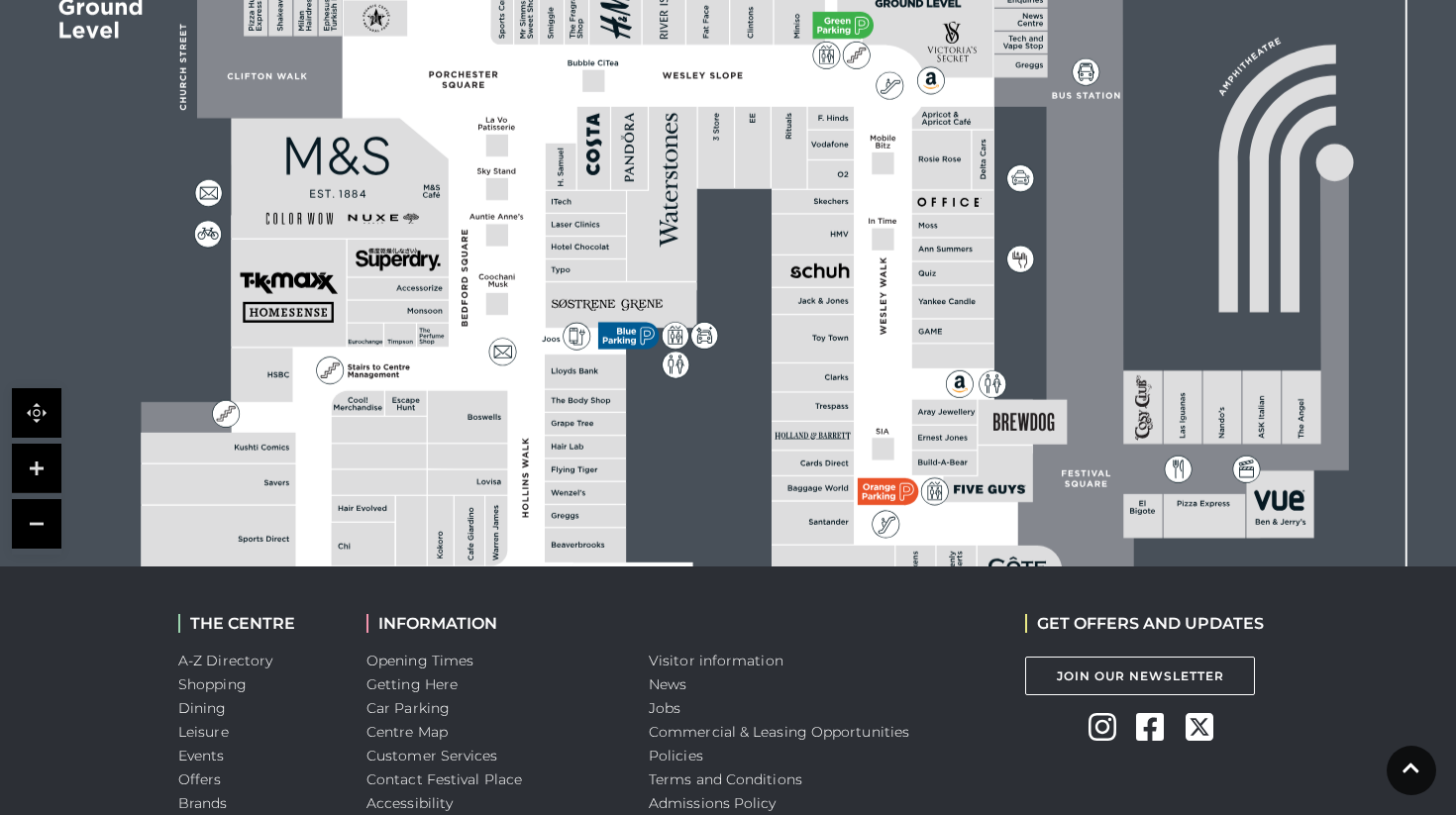 scroll, scrollTop: 817, scrollLeft: 0, axis: vertical 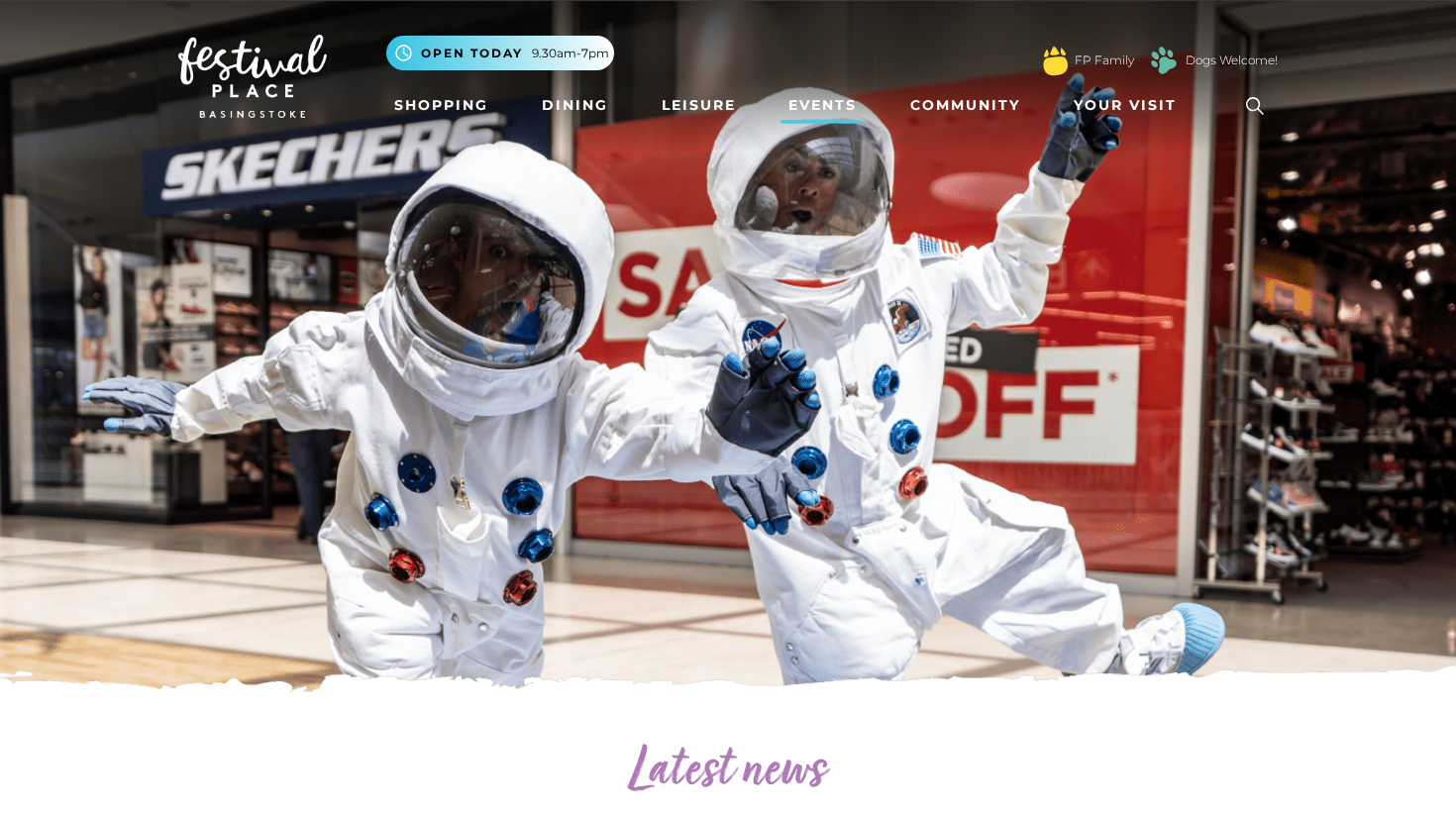click on "Events" at bounding box center (822, 105) 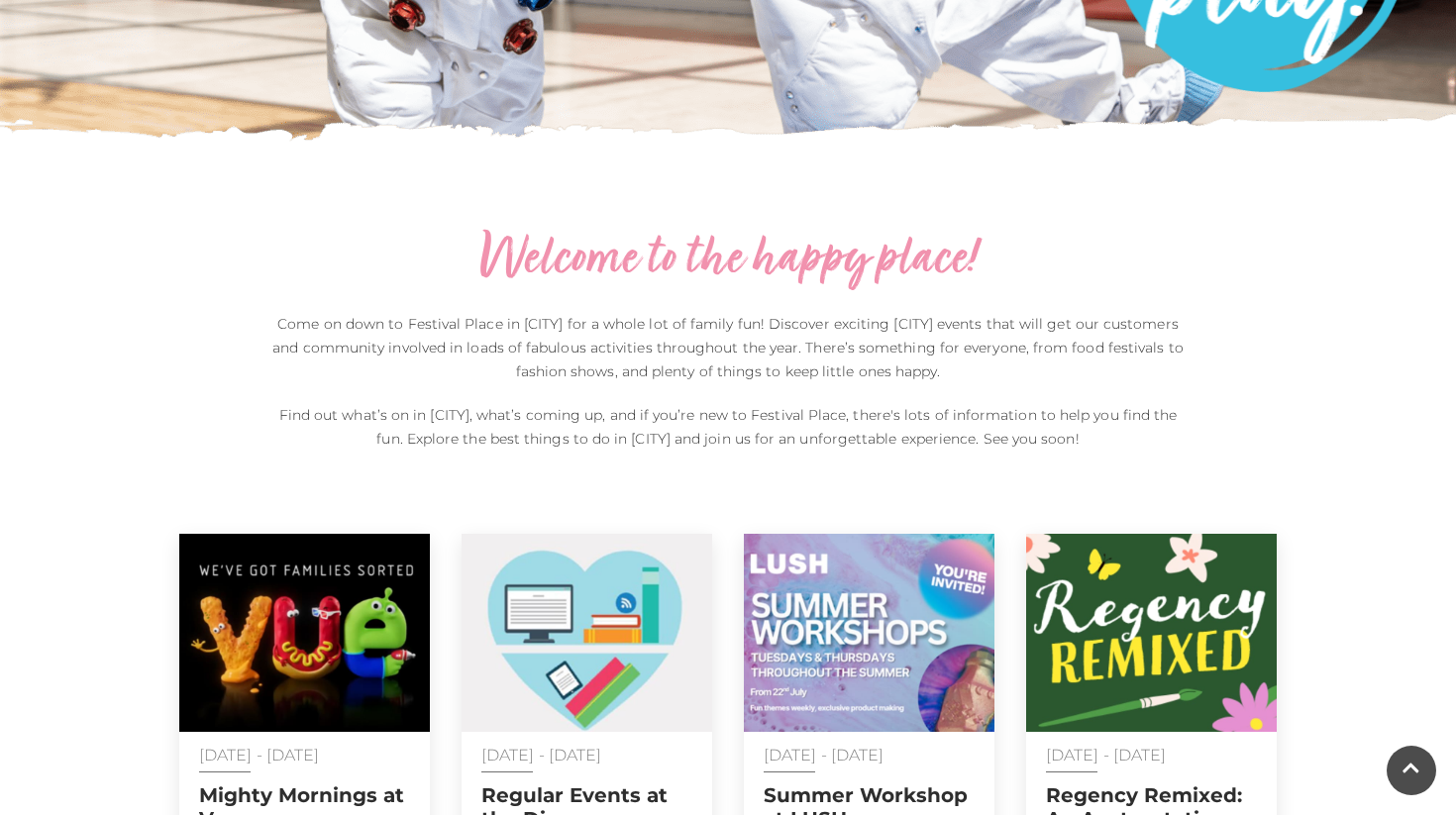 scroll, scrollTop: 923, scrollLeft: 0, axis: vertical 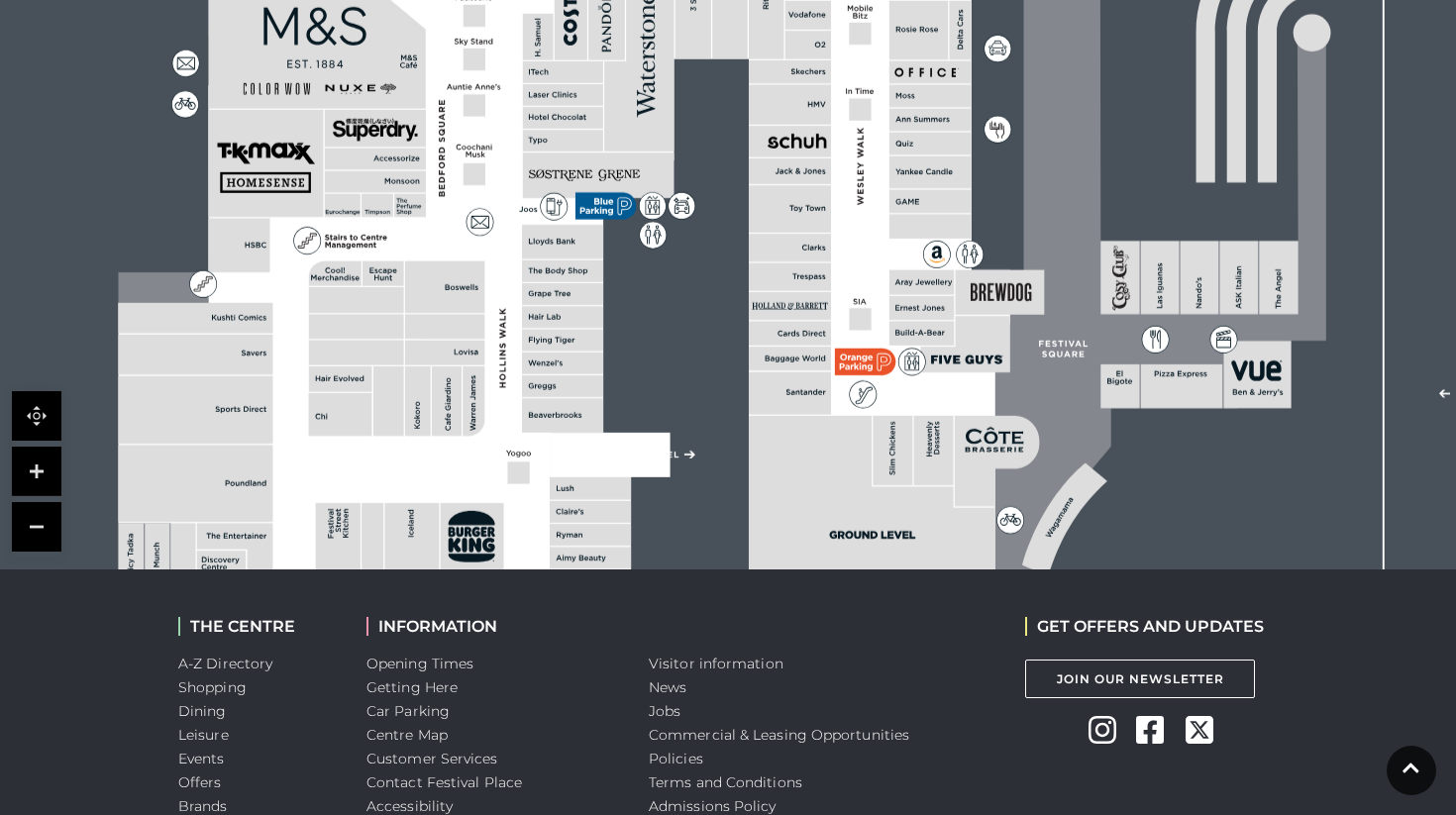 drag, startPoint x: 1042, startPoint y: 243, endPoint x: 955, endPoint y: 44, distance: 217.1866 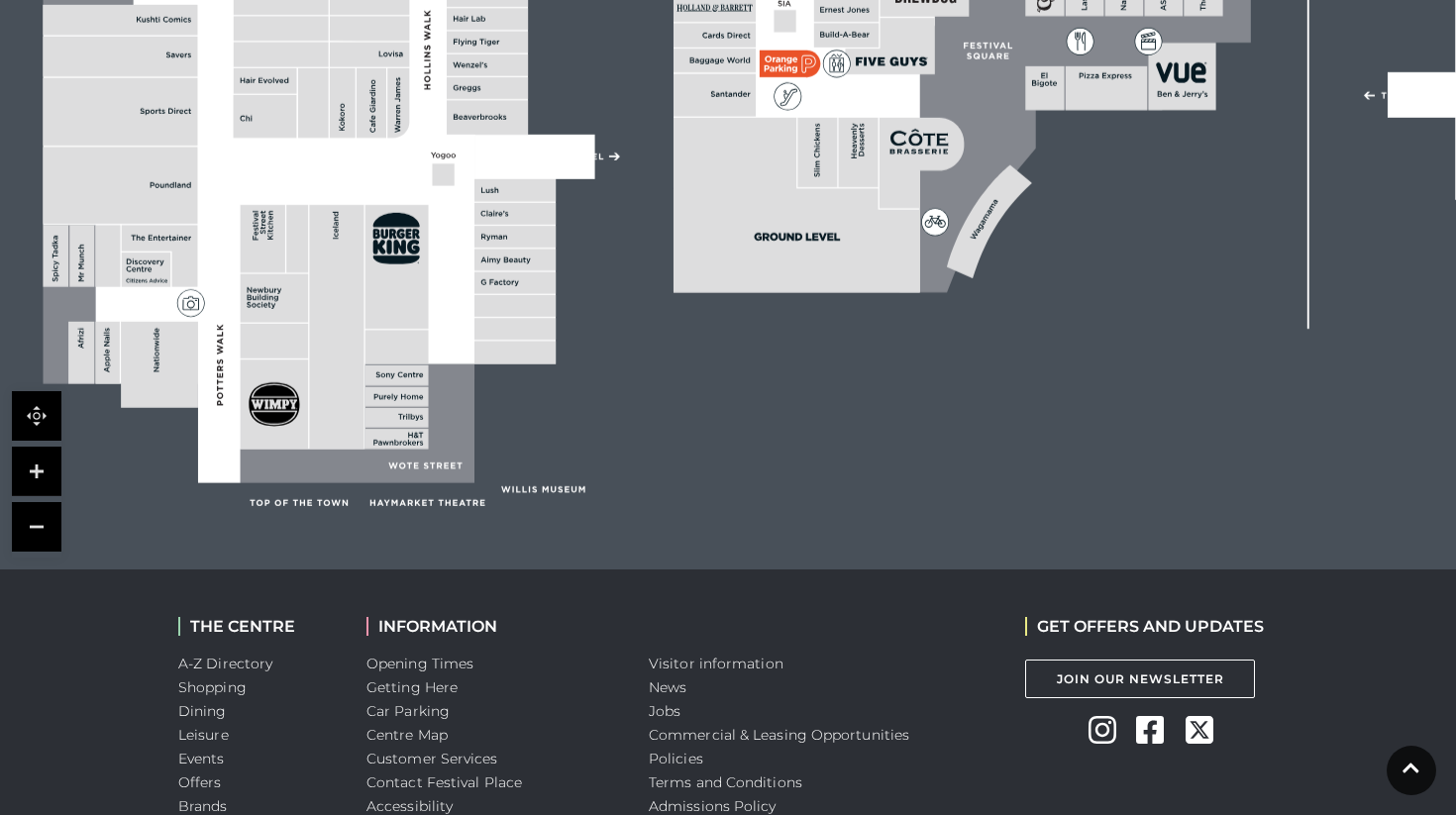 drag, startPoint x: 899, startPoint y: 303, endPoint x: 885, endPoint y: 115, distance: 188.52056 